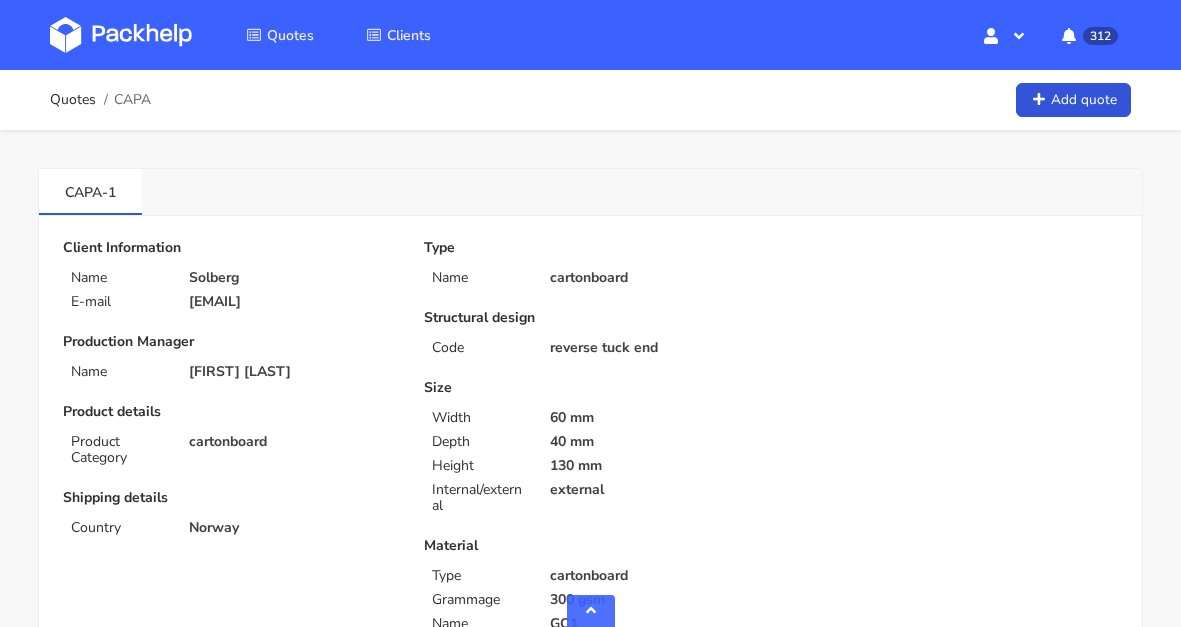 scroll, scrollTop: 1553, scrollLeft: 0, axis: vertical 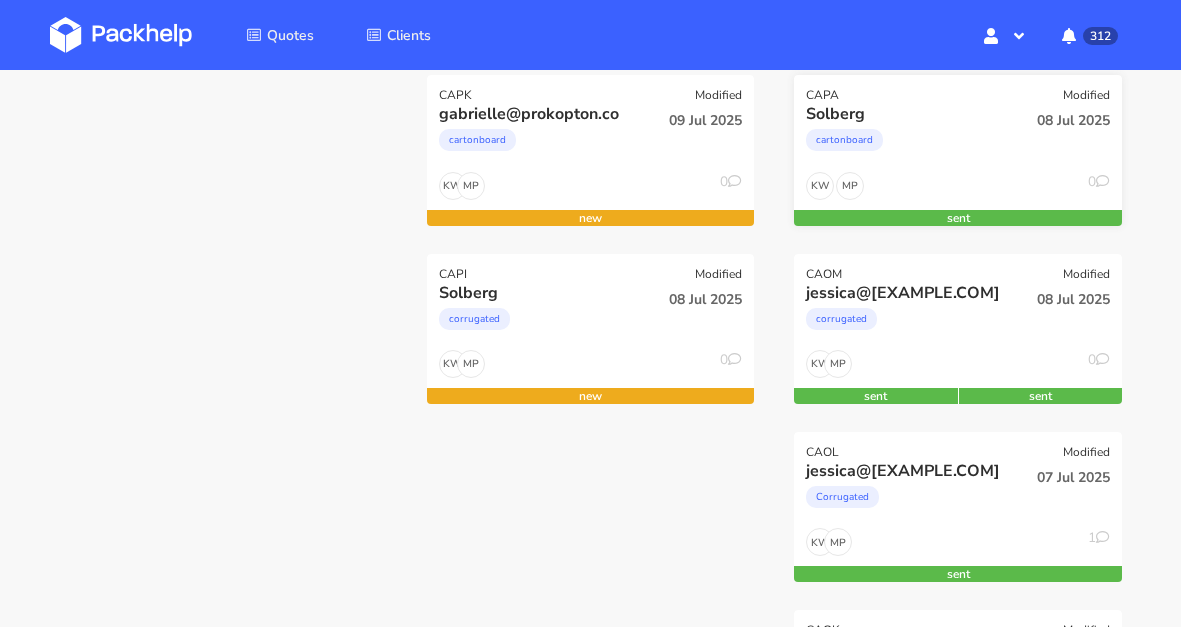 click on "corrugated" at bounding box center [542, 145] 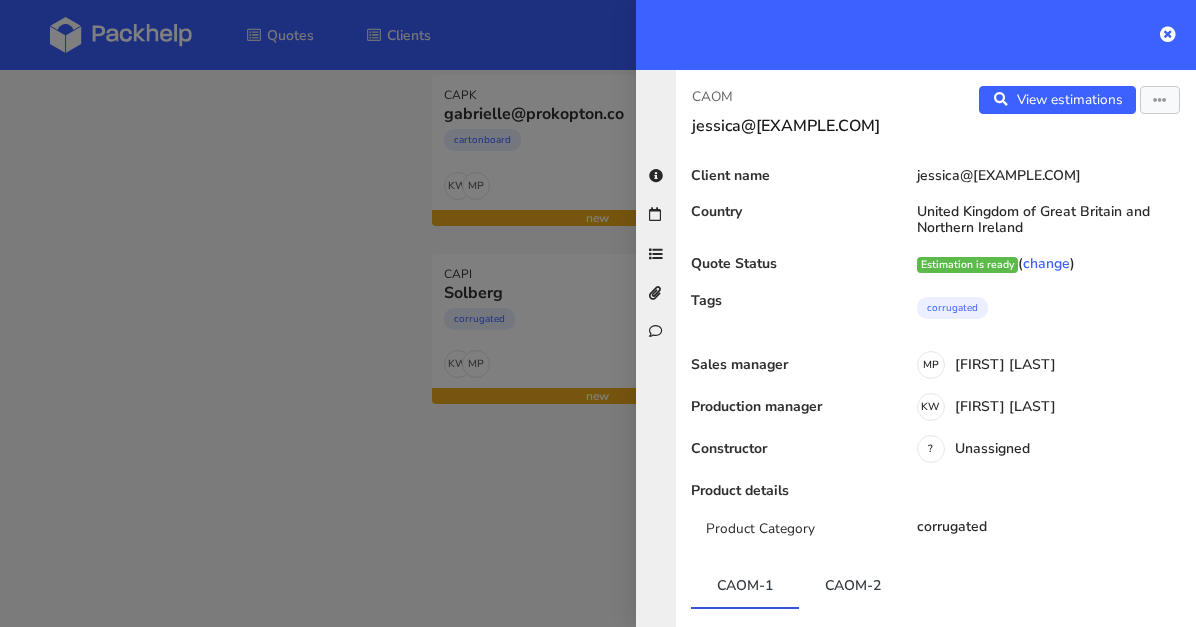 drag, startPoint x: 1170, startPoint y: 31, endPoint x: 1114, endPoint y: 135, distance: 118.11858 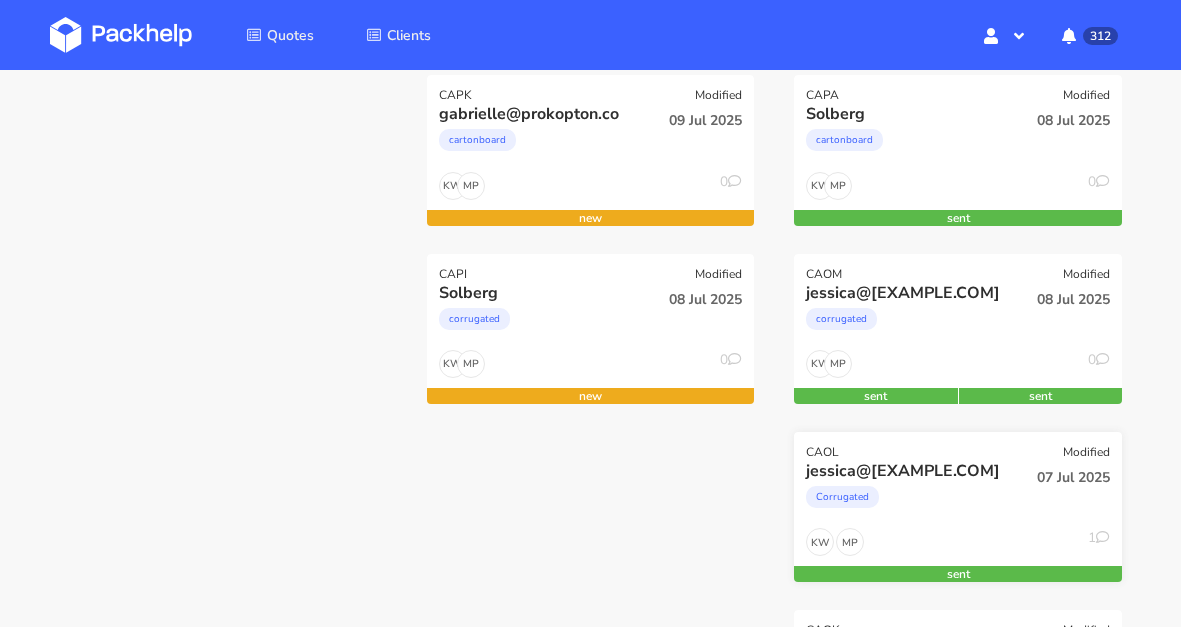 click on "[EMAIL]
Corrugated" at bounding box center [535, 137] 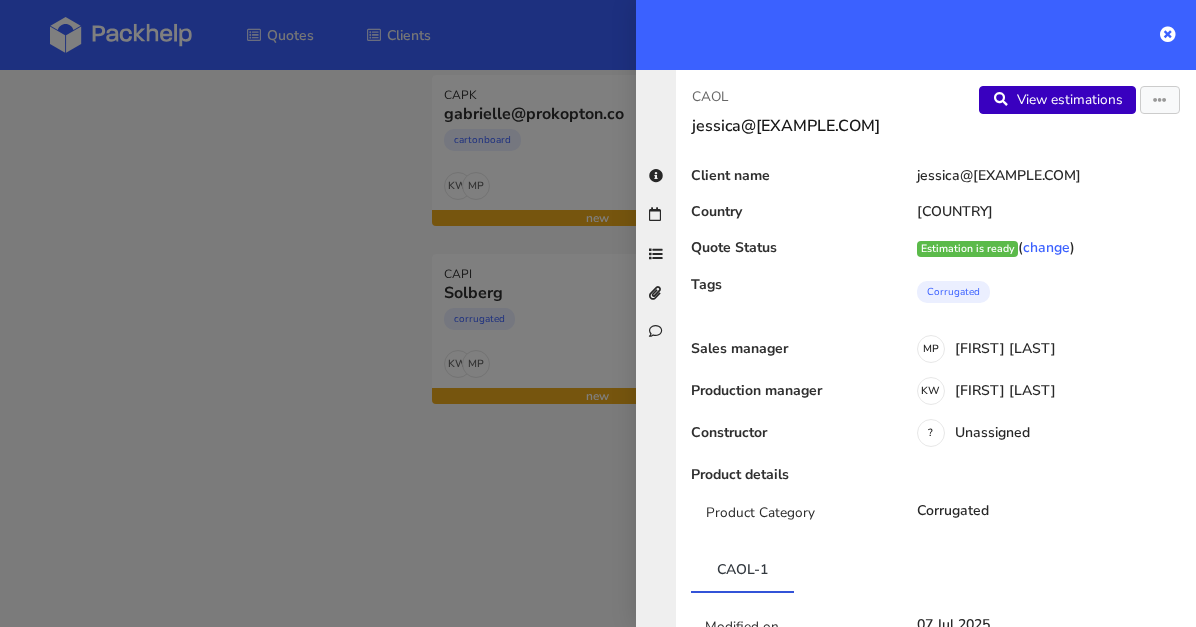 click on "View estimations" at bounding box center (1057, 100) 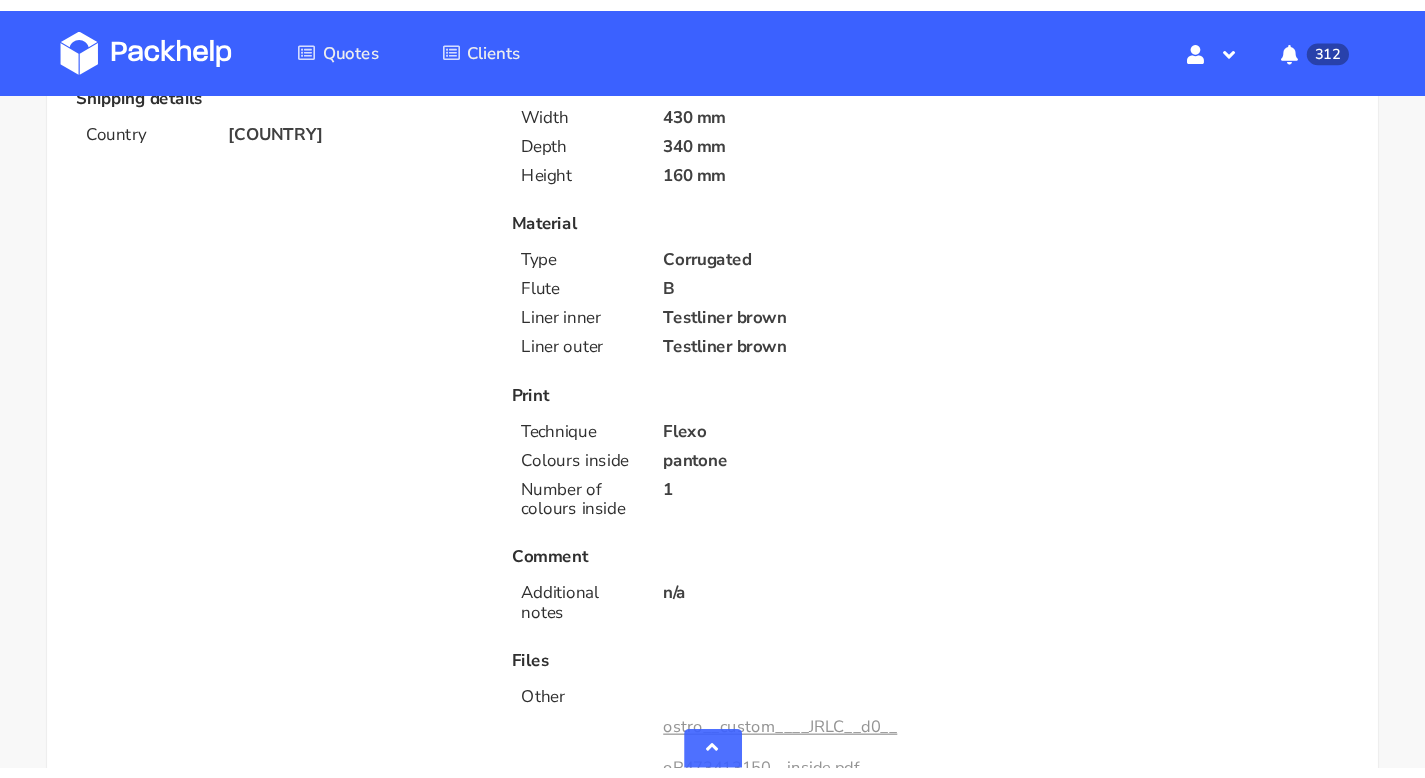 scroll, scrollTop: 54, scrollLeft: 0, axis: vertical 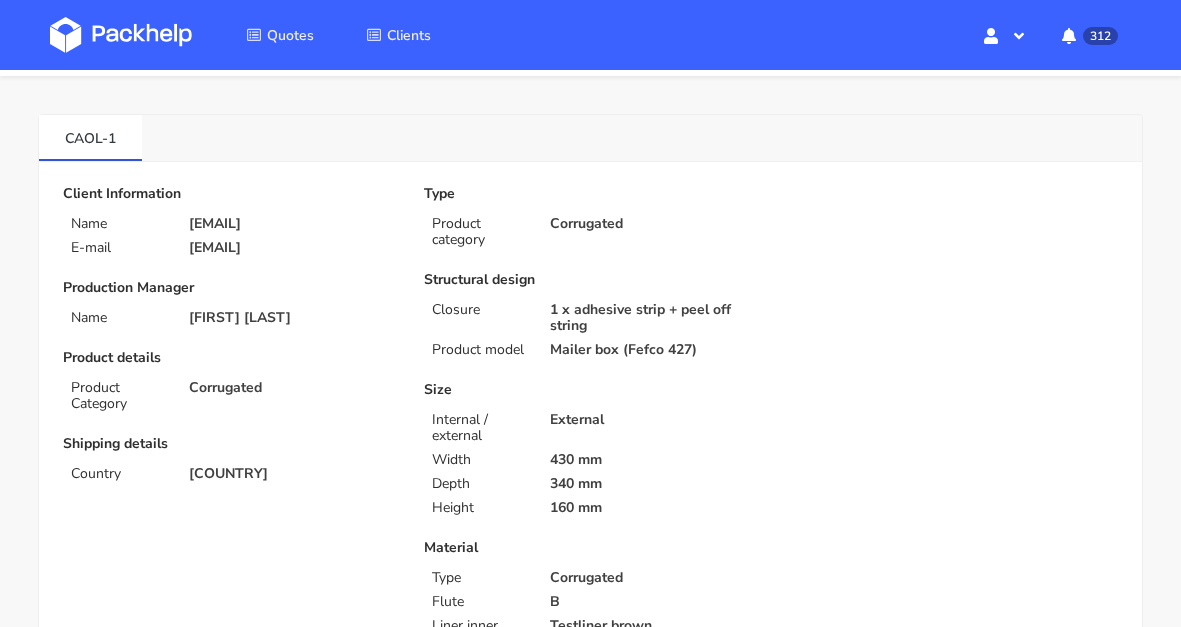 drag, startPoint x: 282, startPoint y: 225, endPoint x: 216, endPoint y: 224, distance: 66.007576 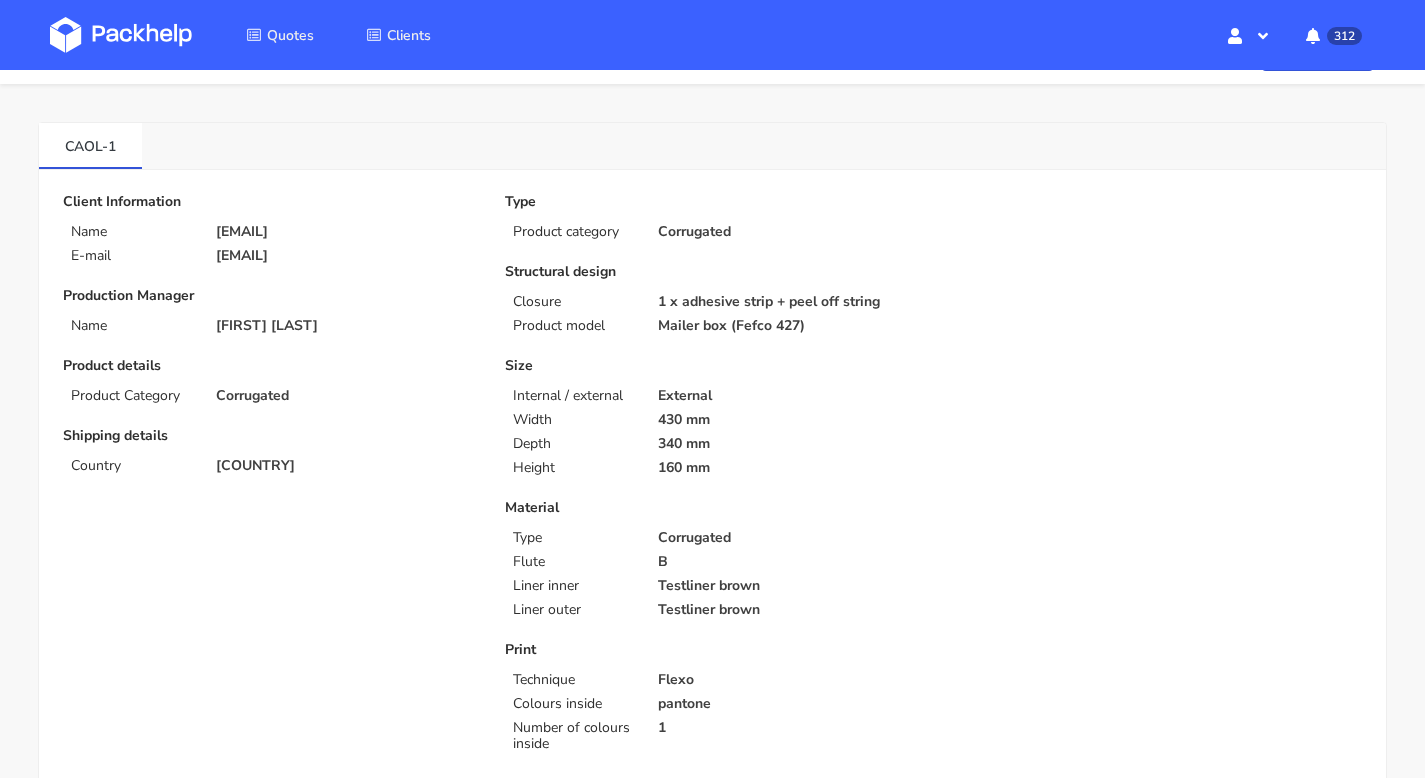scroll, scrollTop: 0, scrollLeft: 0, axis: both 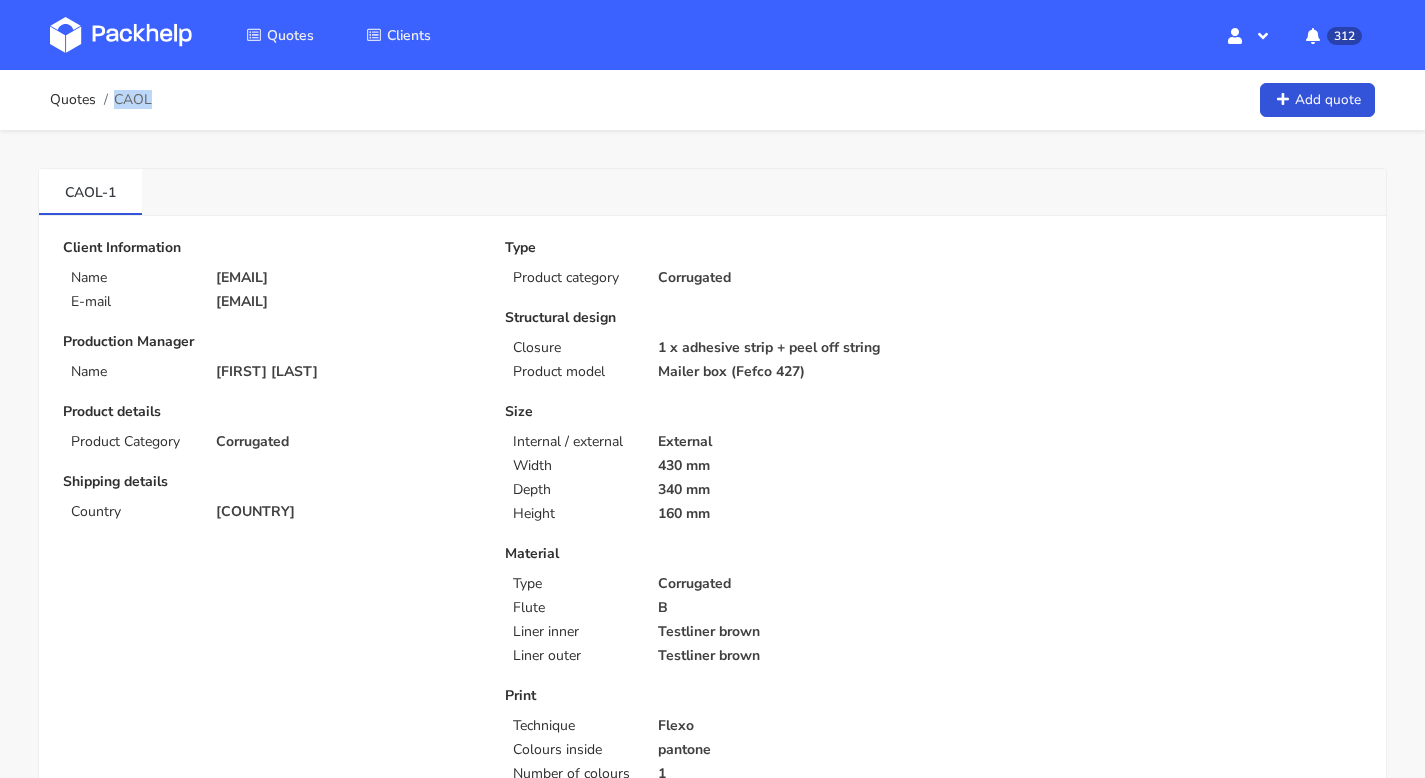 drag, startPoint x: 171, startPoint y: 105, endPoint x: 153, endPoint y: 102, distance: 18.248287 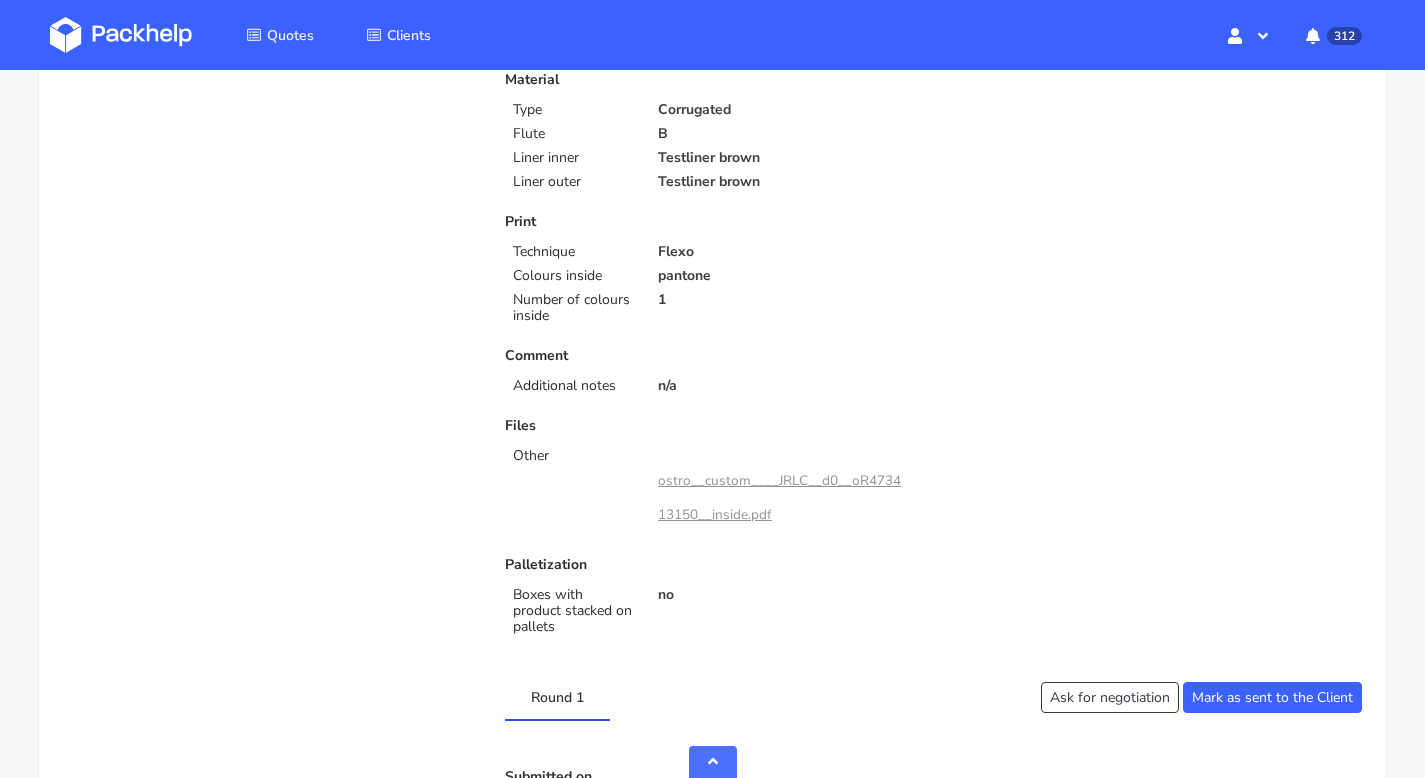 scroll, scrollTop: 945, scrollLeft: 0, axis: vertical 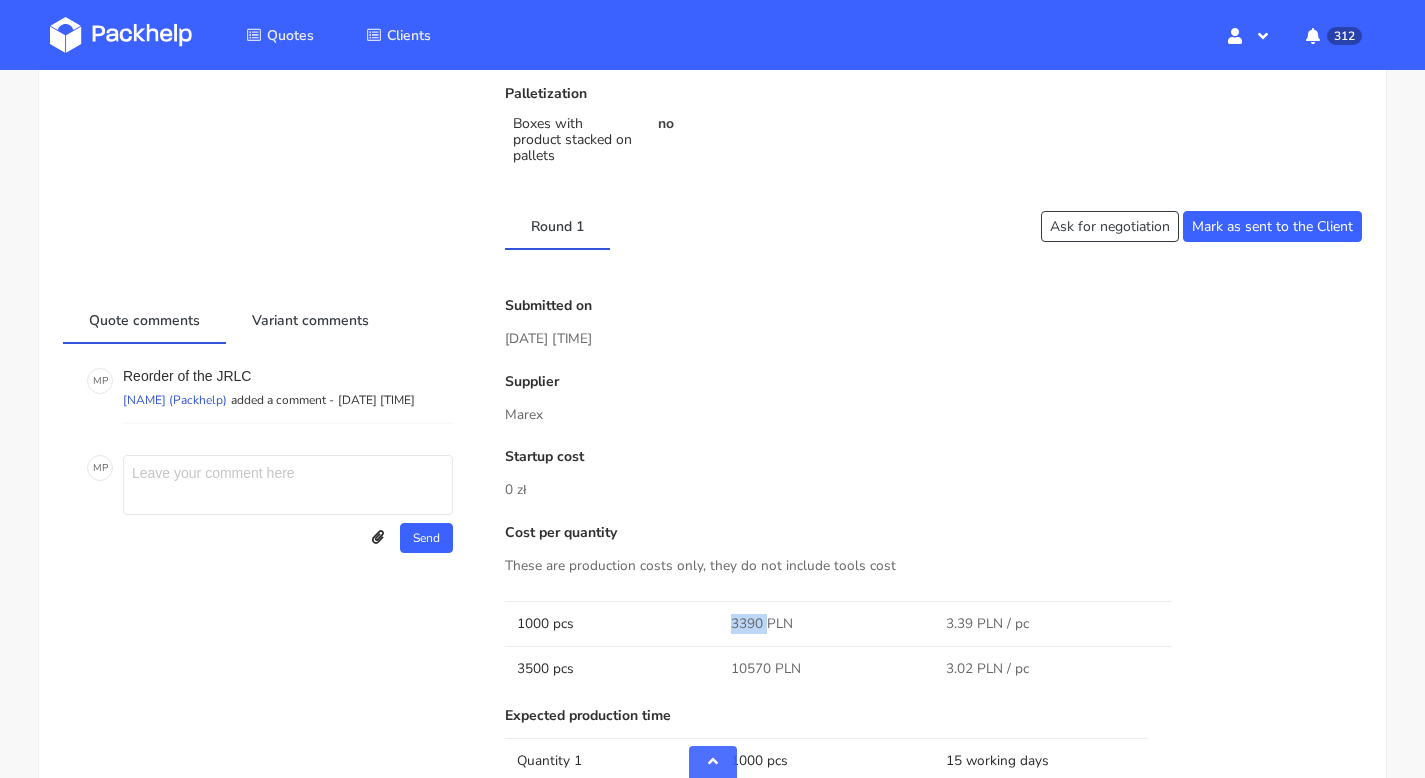 drag, startPoint x: 764, startPoint y: 608, endPoint x: 716, endPoint y: 608, distance: 48 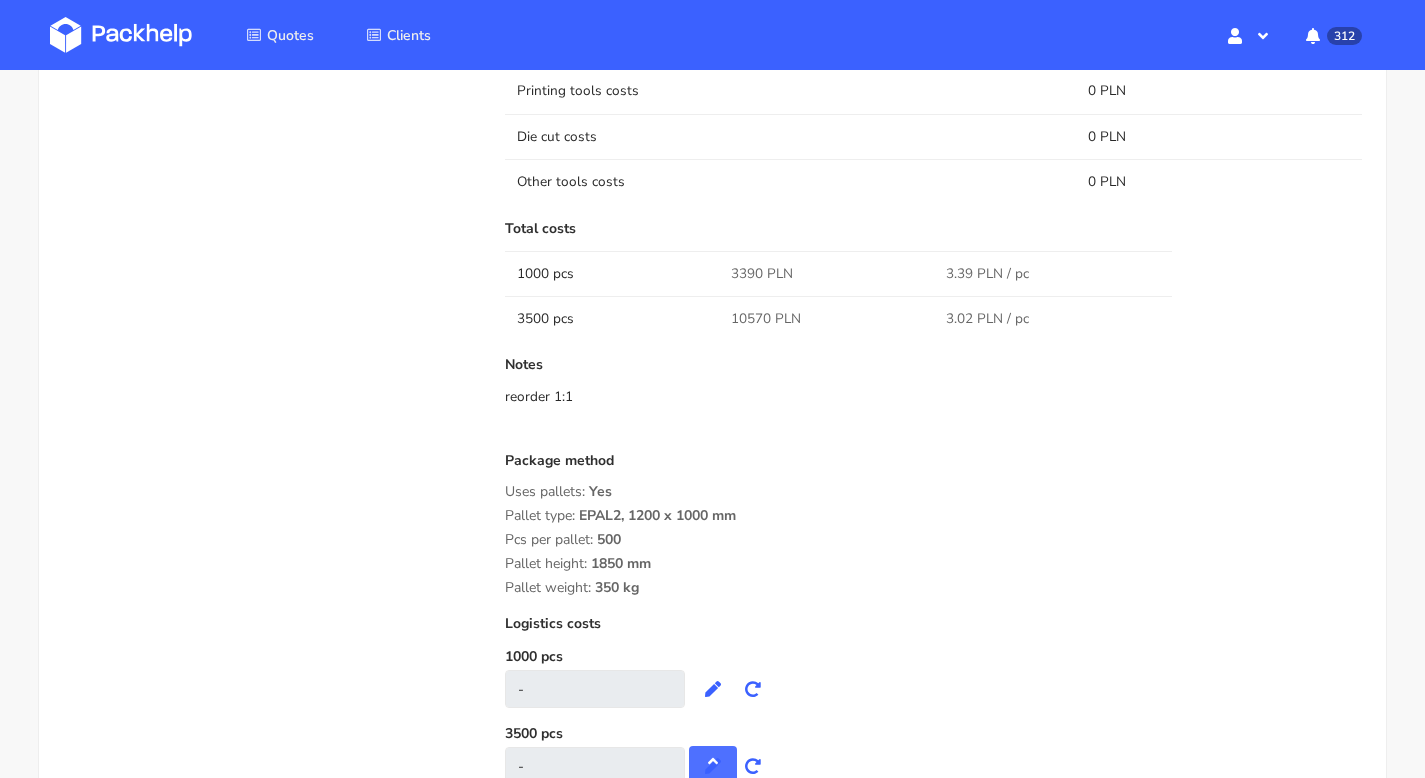 scroll, scrollTop: 1348, scrollLeft: 0, axis: vertical 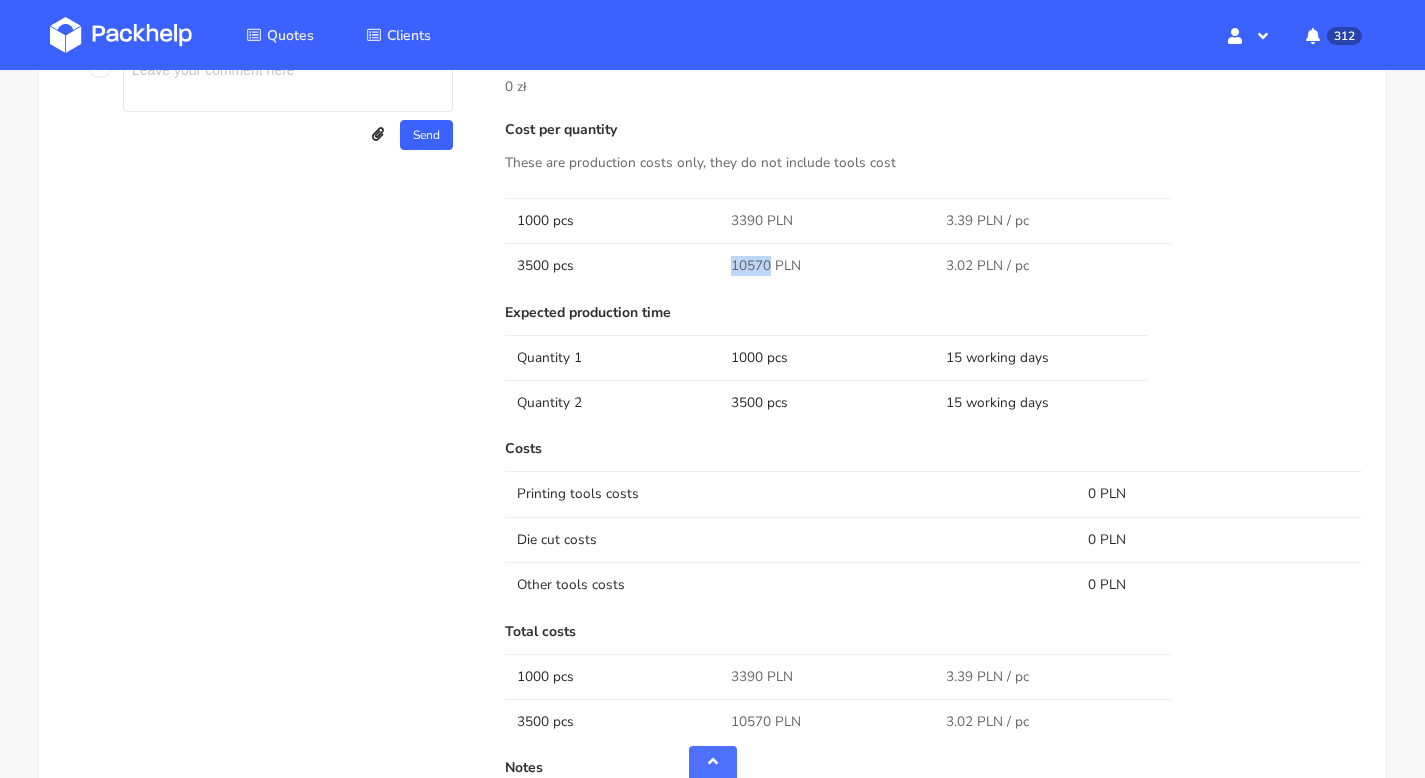 drag, startPoint x: 769, startPoint y: 251, endPoint x: 735, endPoint y: 248, distance: 34.132095 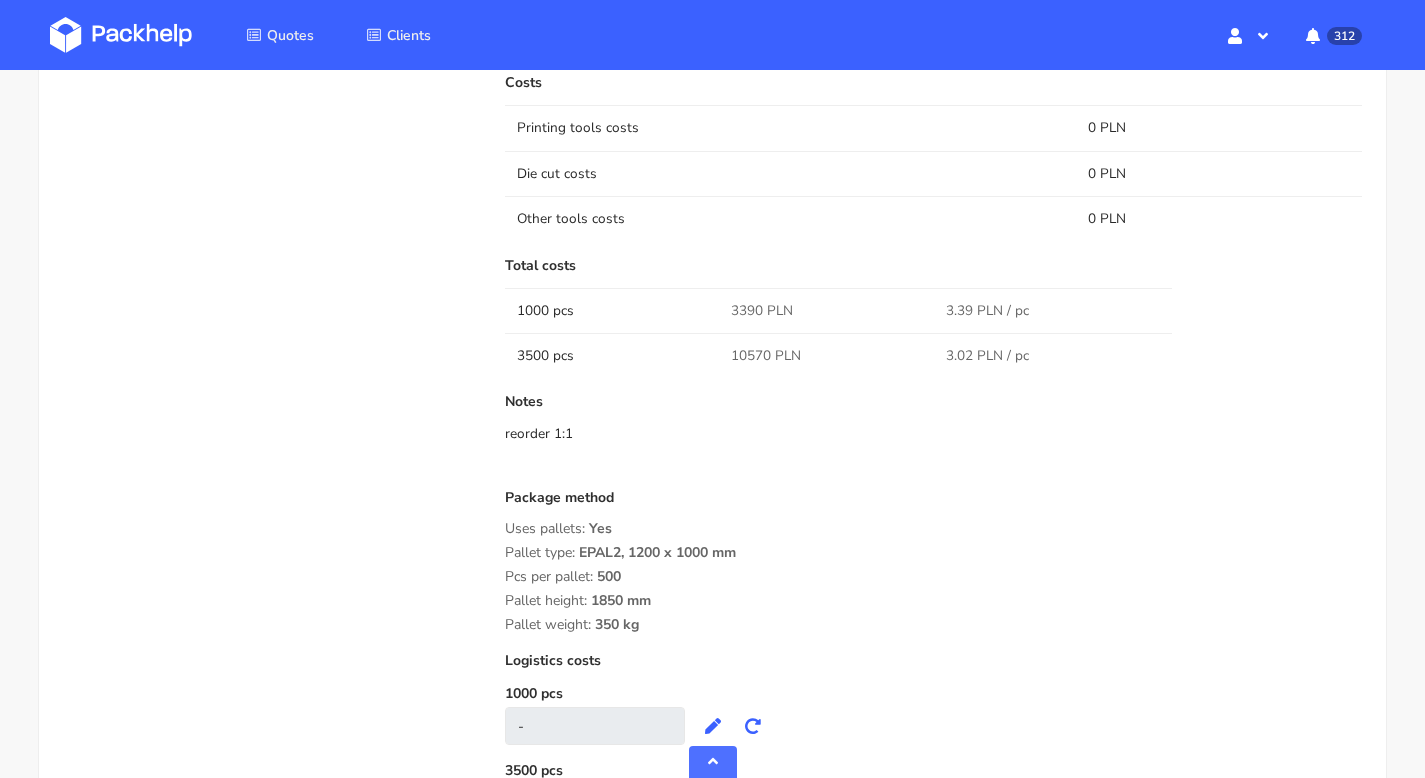 scroll, scrollTop: 1974, scrollLeft: 0, axis: vertical 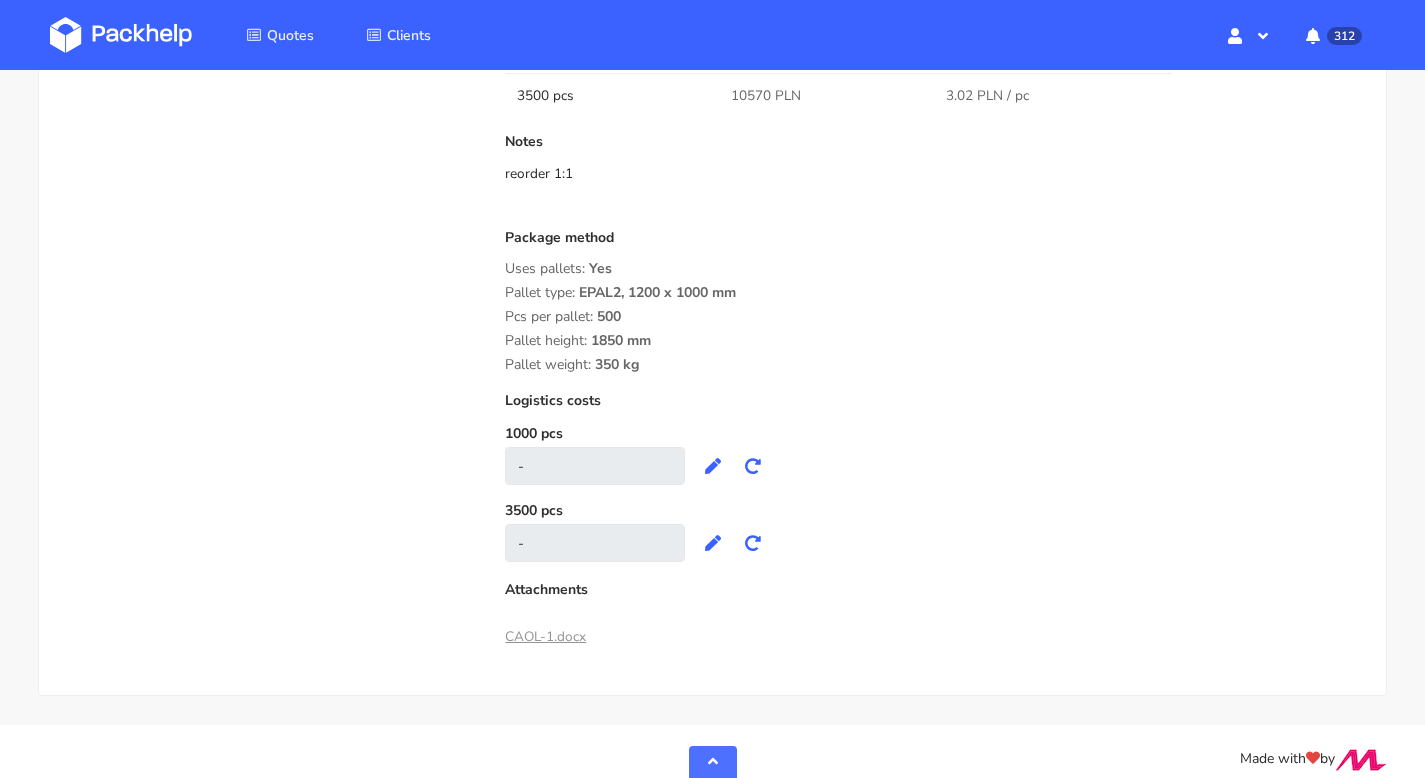 drag, startPoint x: 647, startPoint y: 347, endPoint x: 492, endPoint y: 263, distance: 176.29805 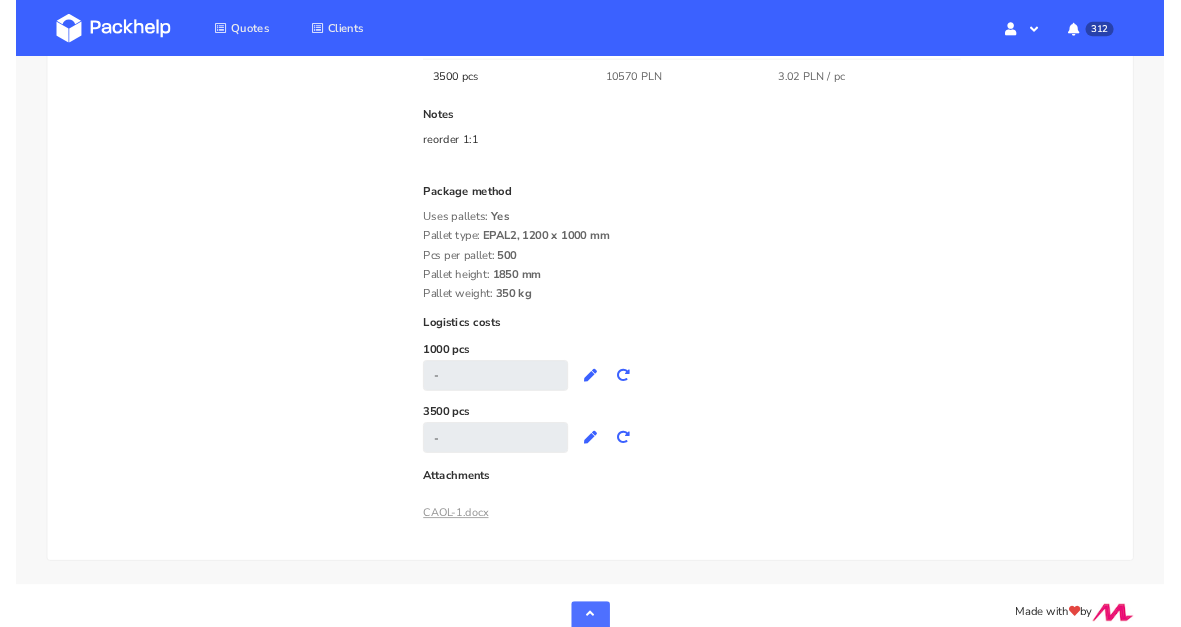 scroll, scrollTop: 2070, scrollLeft: 0, axis: vertical 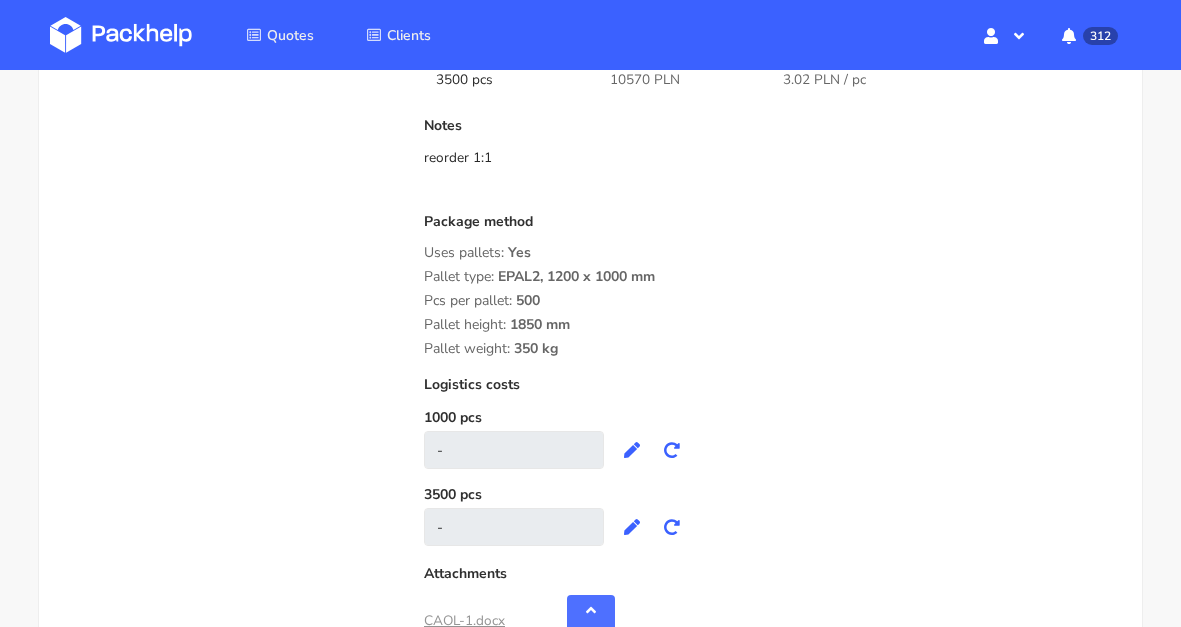 drag, startPoint x: 542, startPoint y: 344, endPoint x: 499, endPoint y: 297, distance: 63.702435 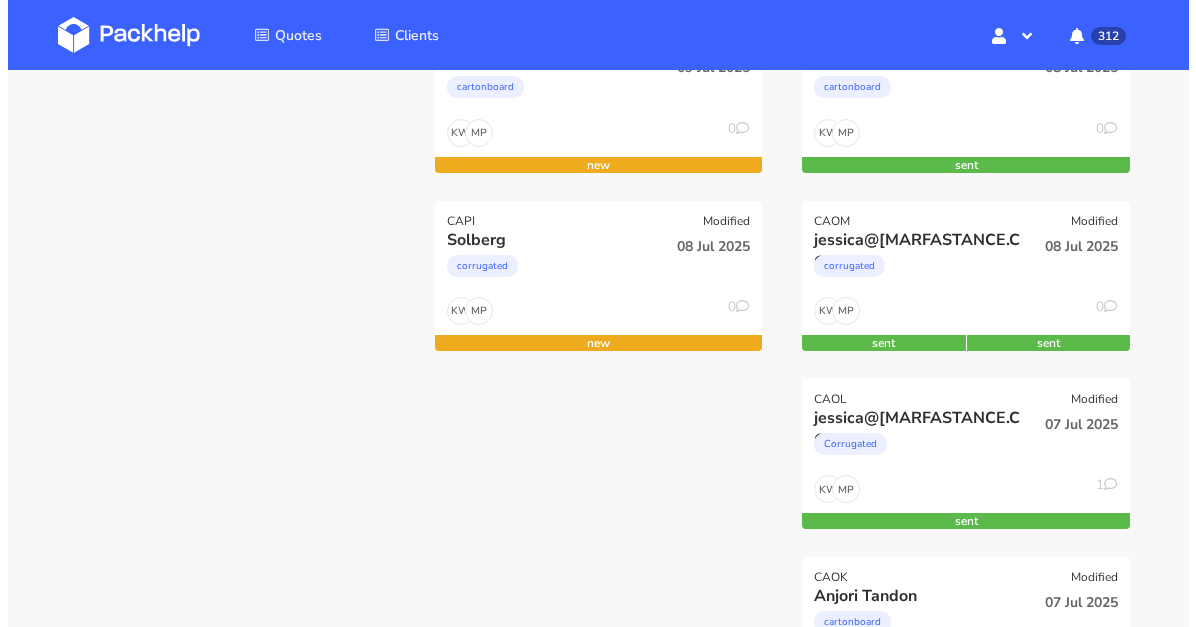scroll, scrollTop: 352, scrollLeft: 0, axis: vertical 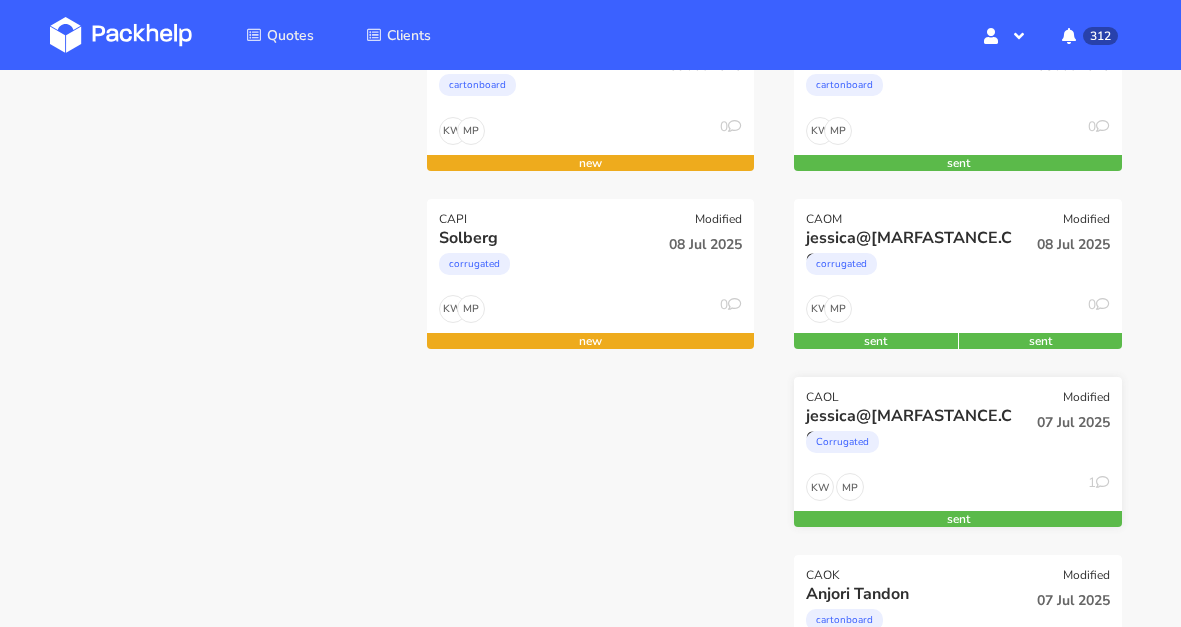 click on "Corrugated" at bounding box center [542, 90] 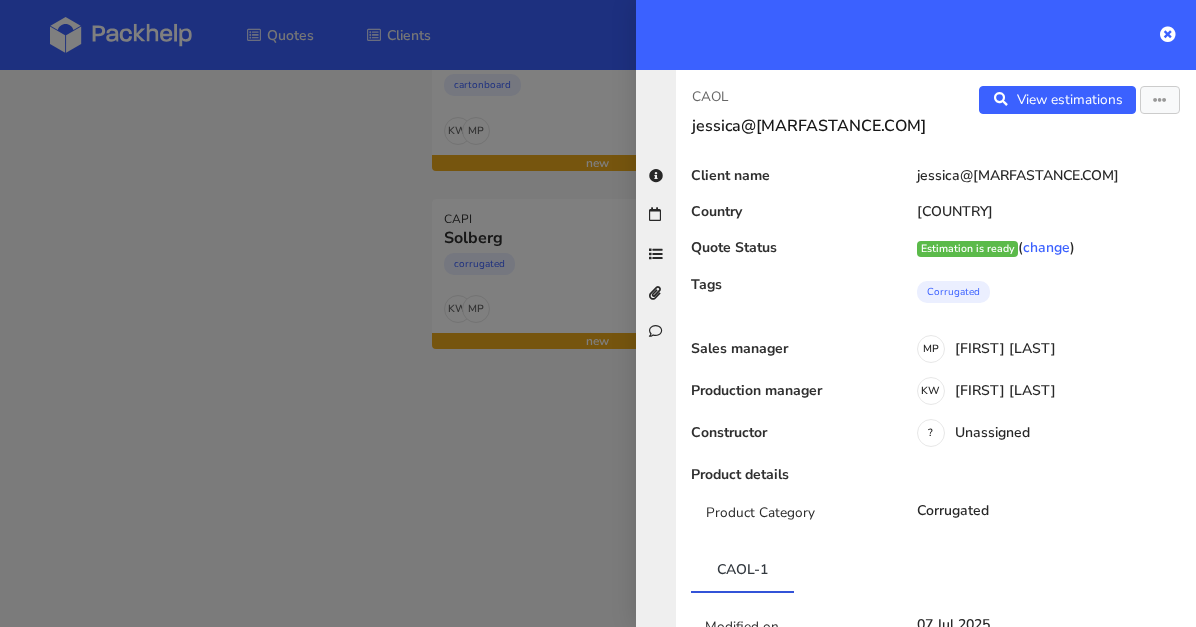 click at bounding box center (916, 35) 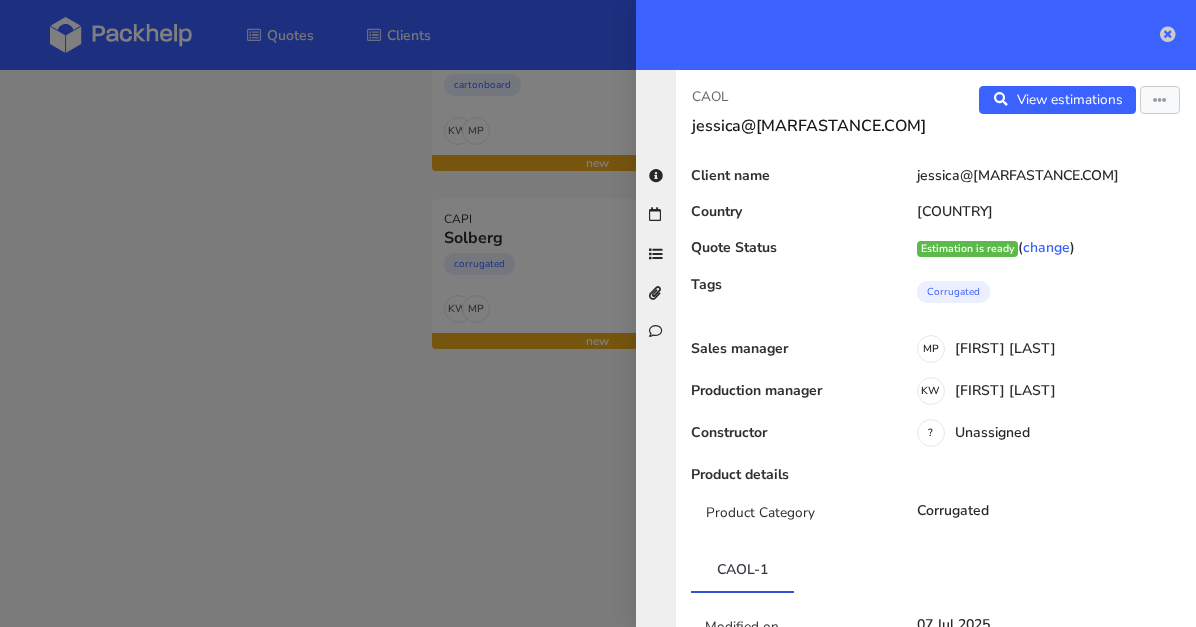 click at bounding box center (1168, 34) 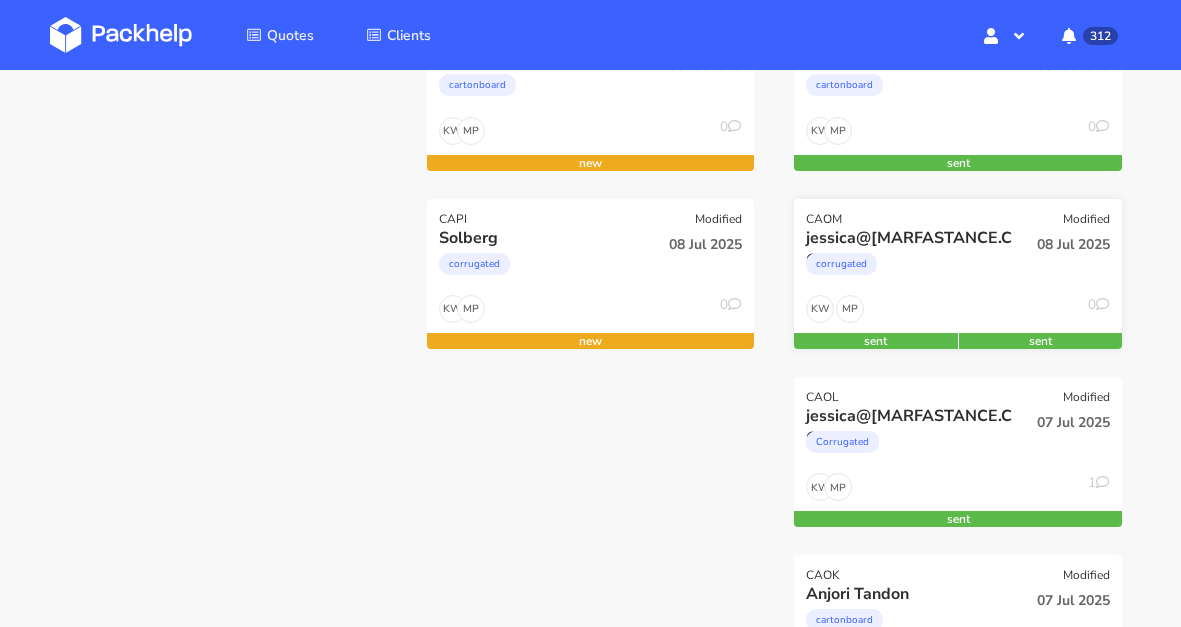 click on "MP   KW
0" at bounding box center (591, 136) 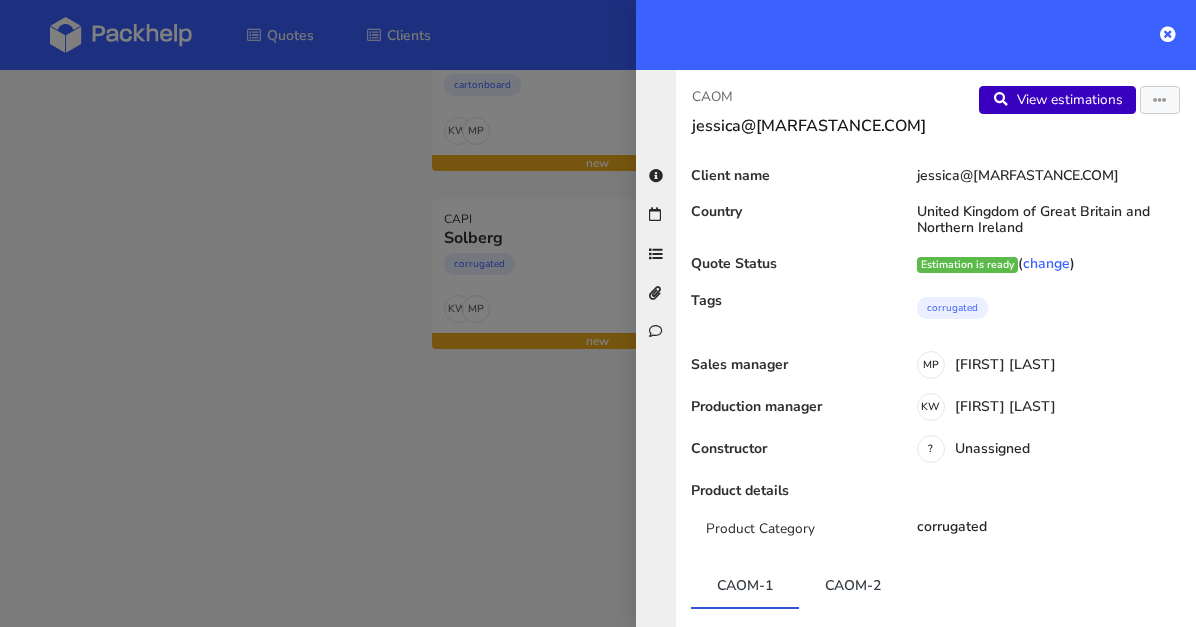 click on "View estimations" at bounding box center (1057, 100) 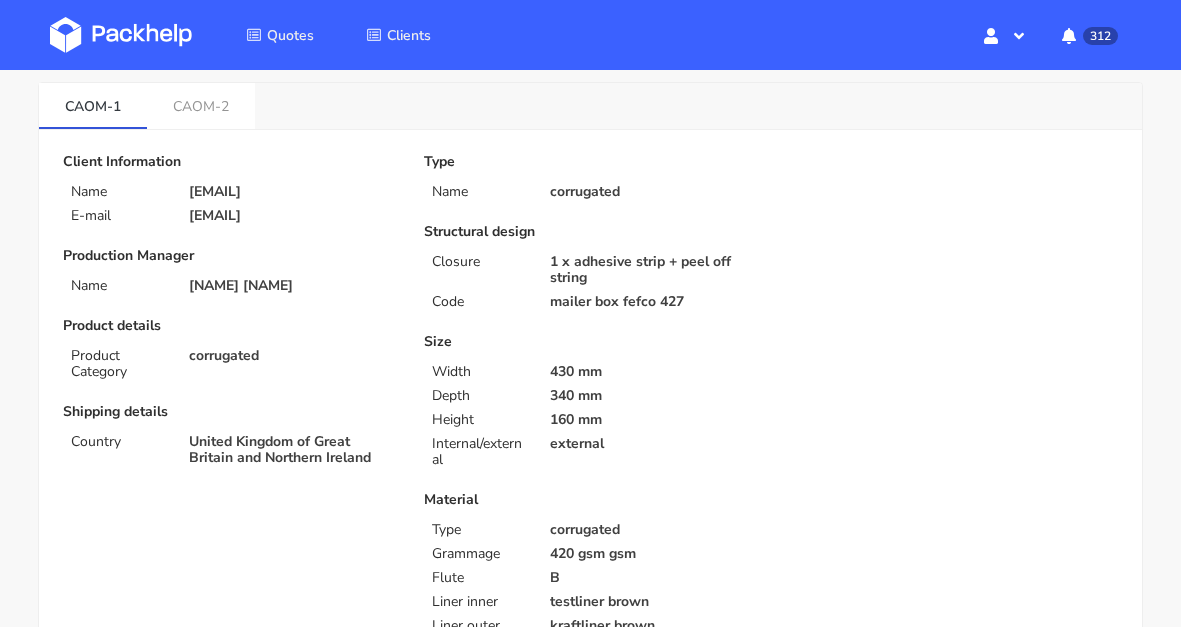 scroll, scrollTop: 0, scrollLeft: 0, axis: both 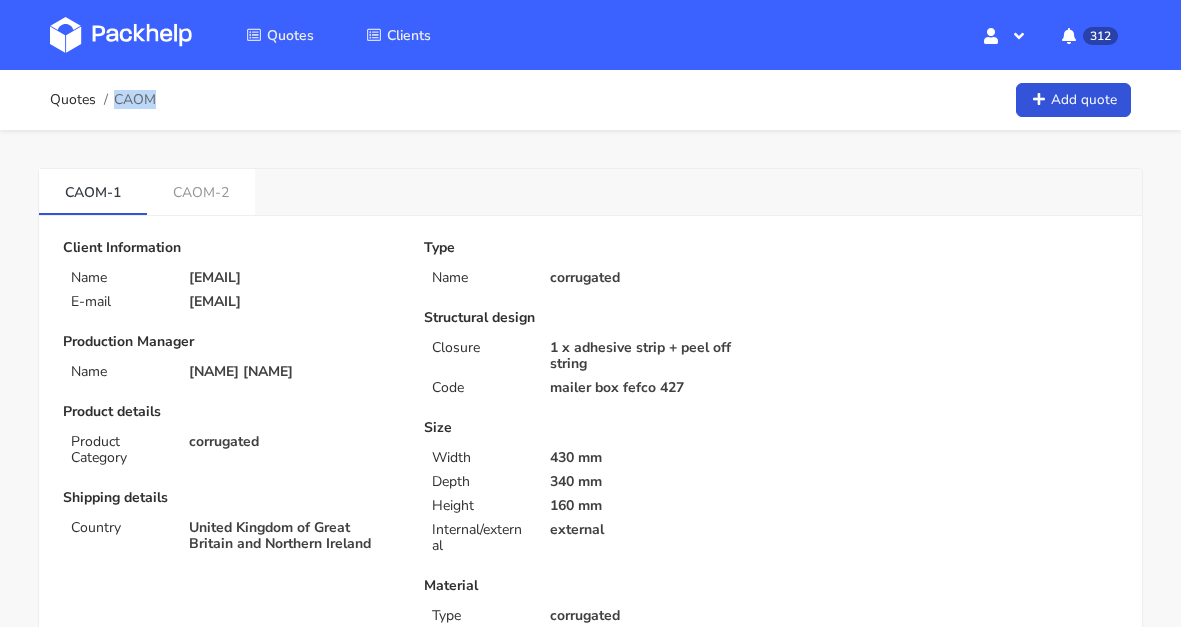 drag, startPoint x: 164, startPoint y: 95, endPoint x: 154, endPoint y: 101, distance: 11.661903 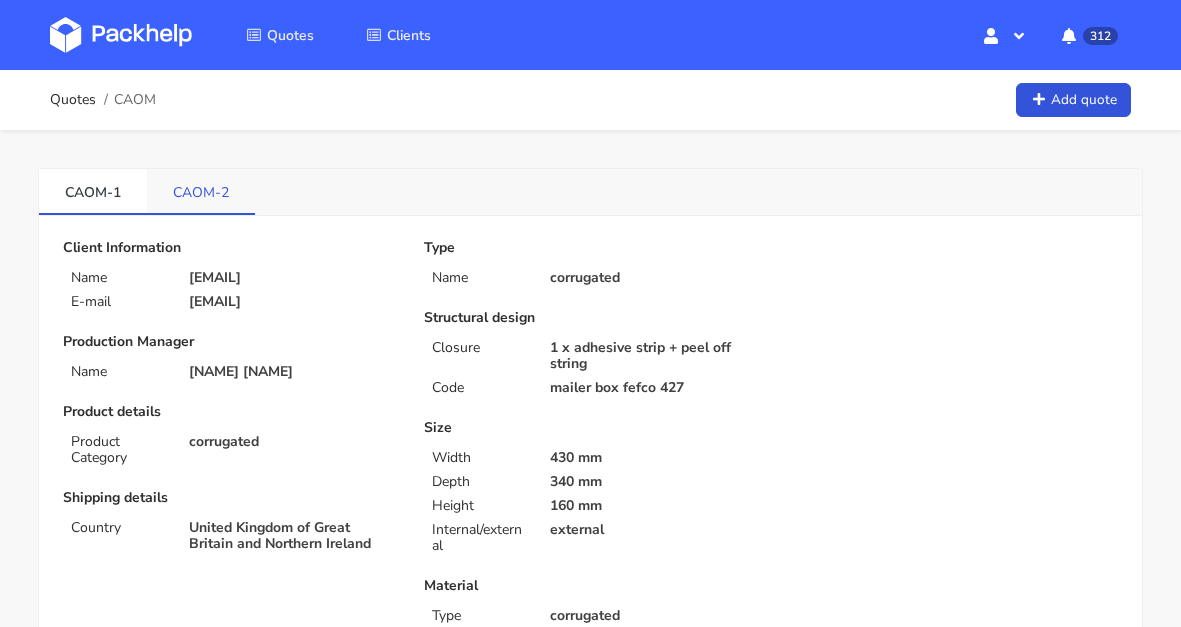 click on "CAOM-2" at bounding box center [201, 191] 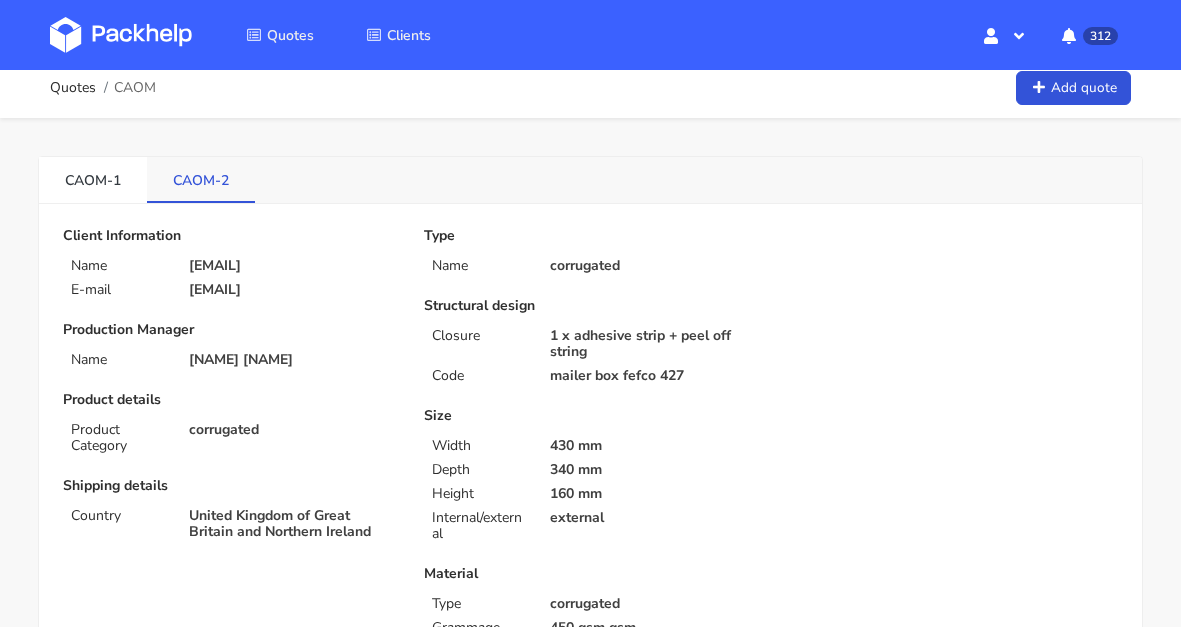 scroll, scrollTop: 0, scrollLeft: 0, axis: both 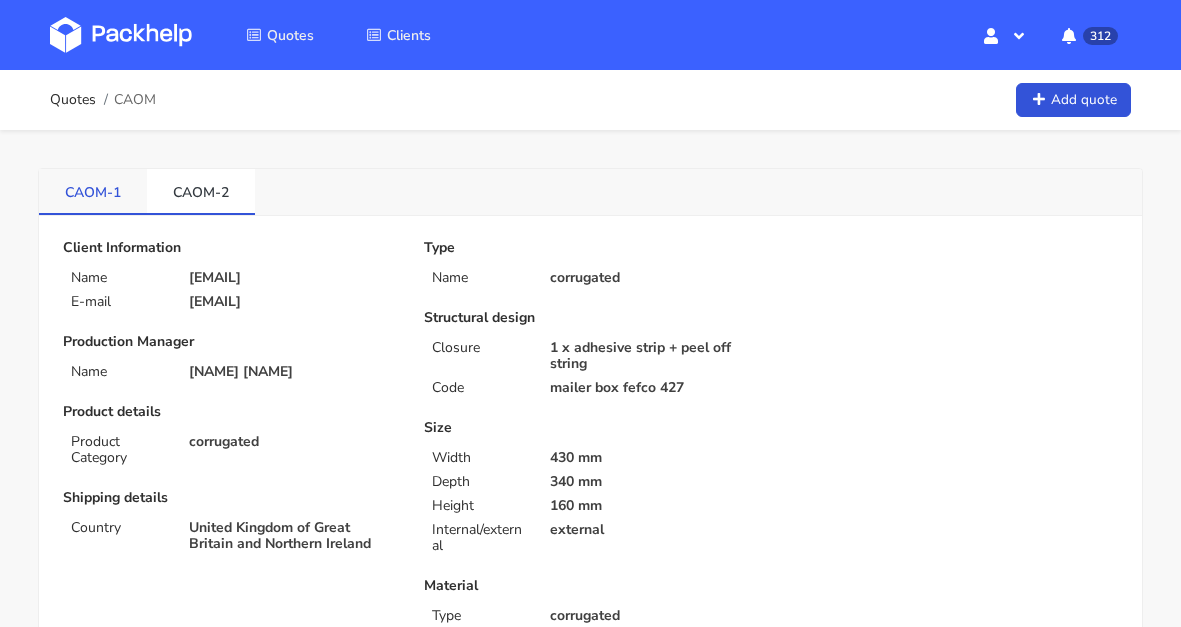 click on "CAOM-1" at bounding box center [93, 191] 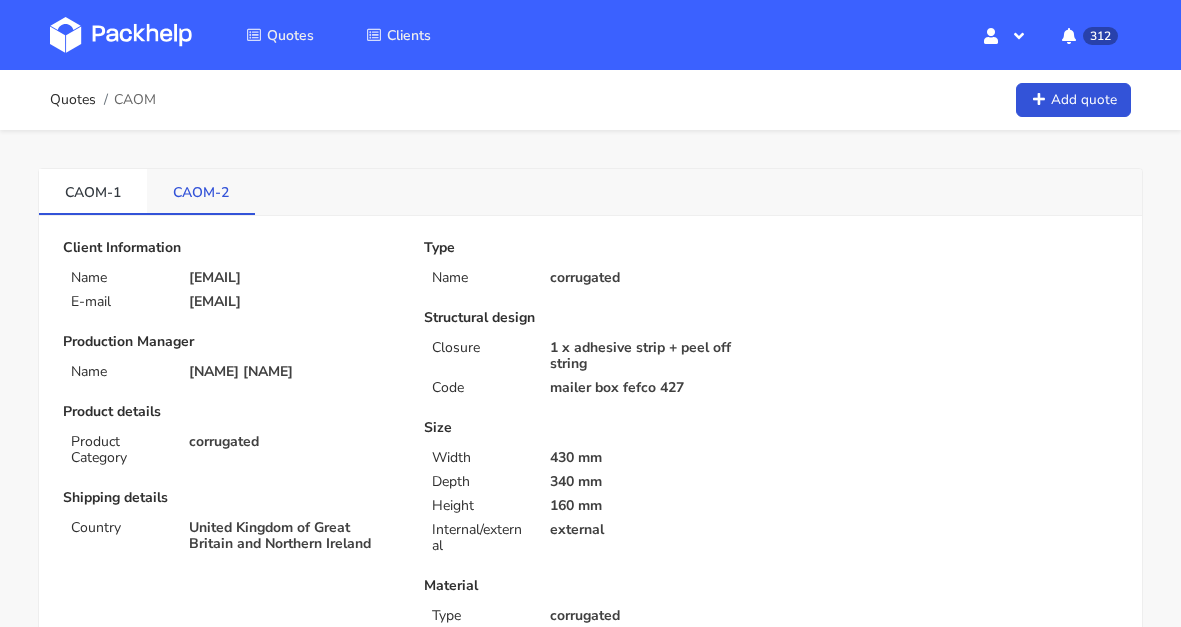 click on "CAOM-2" at bounding box center (93, 191) 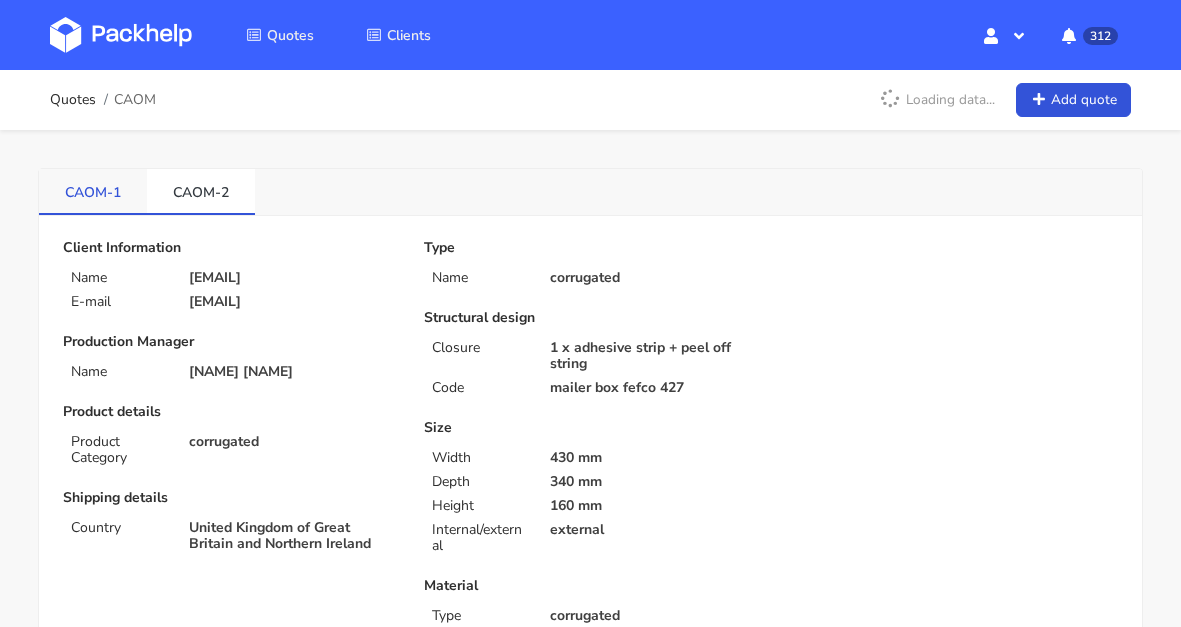 click on "CAOM-1" at bounding box center (93, 191) 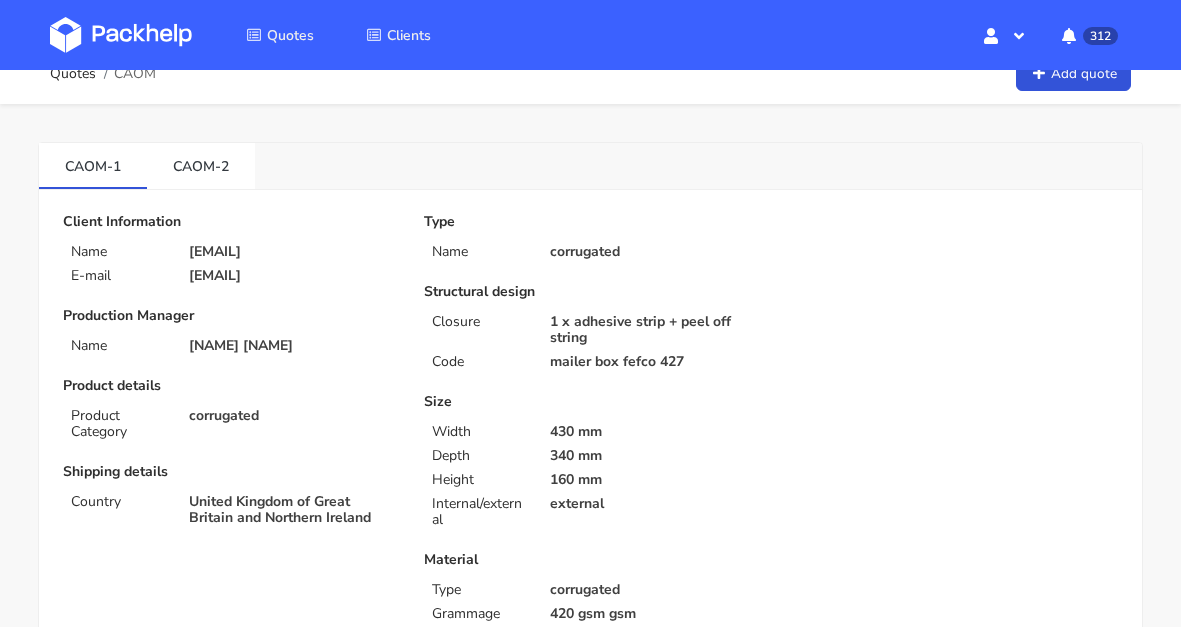 scroll, scrollTop: 0, scrollLeft: 0, axis: both 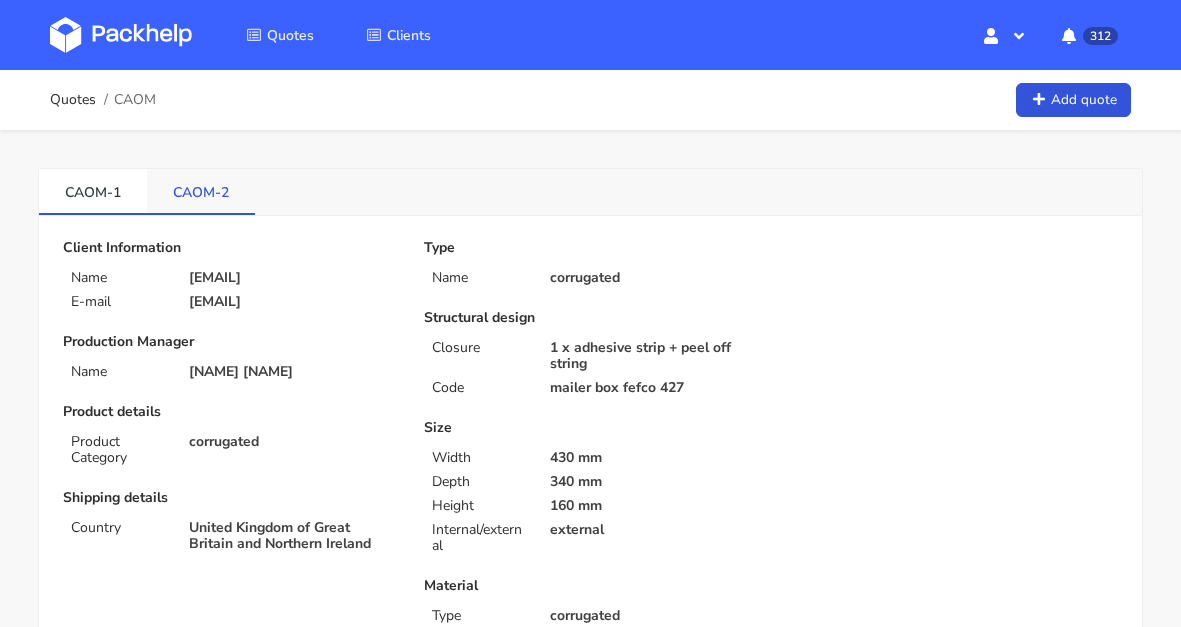 click on "CAOM-2" at bounding box center (93, 191) 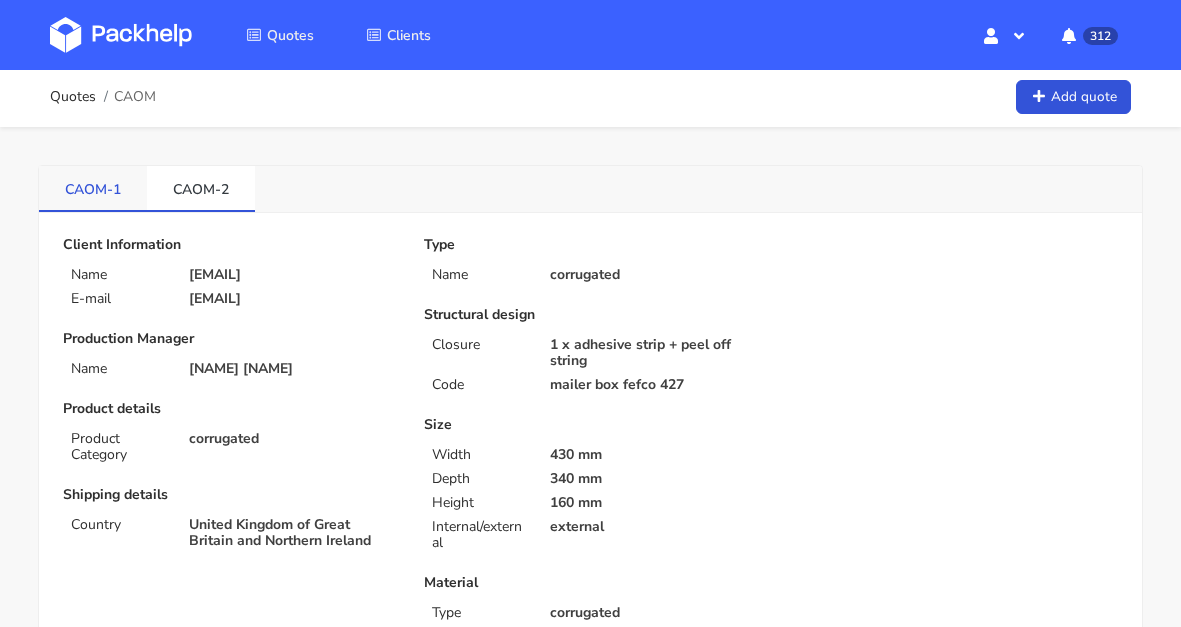 scroll, scrollTop: 0, scrollLeft: 0, axis: both 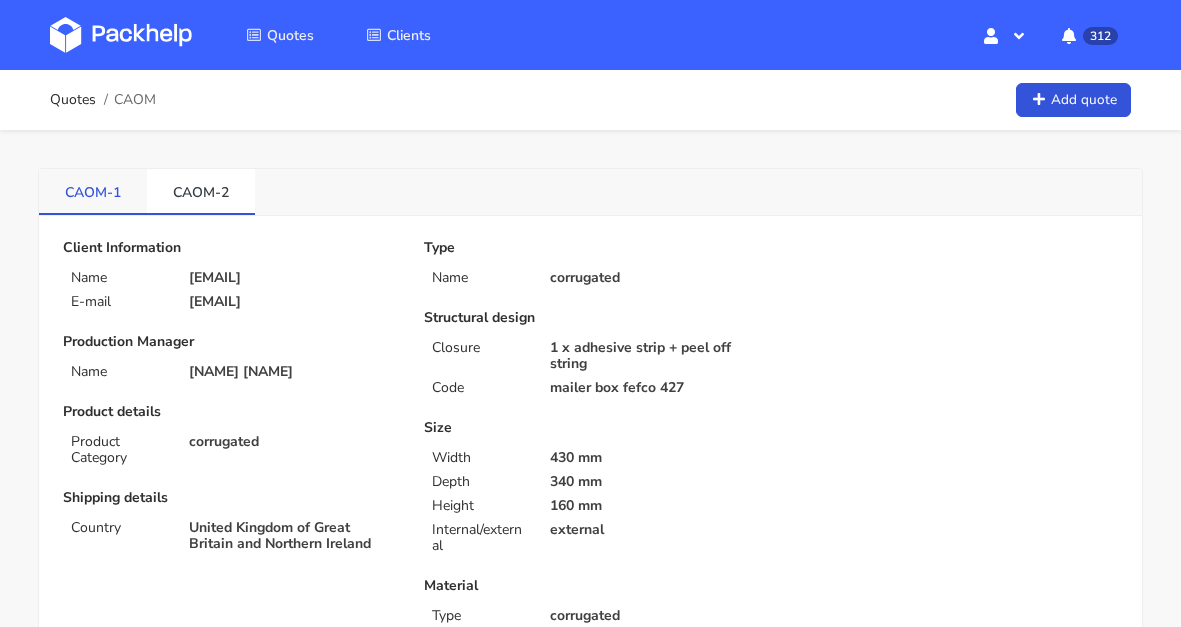 click on "CAOM-1" at bounding box center (93, 191) 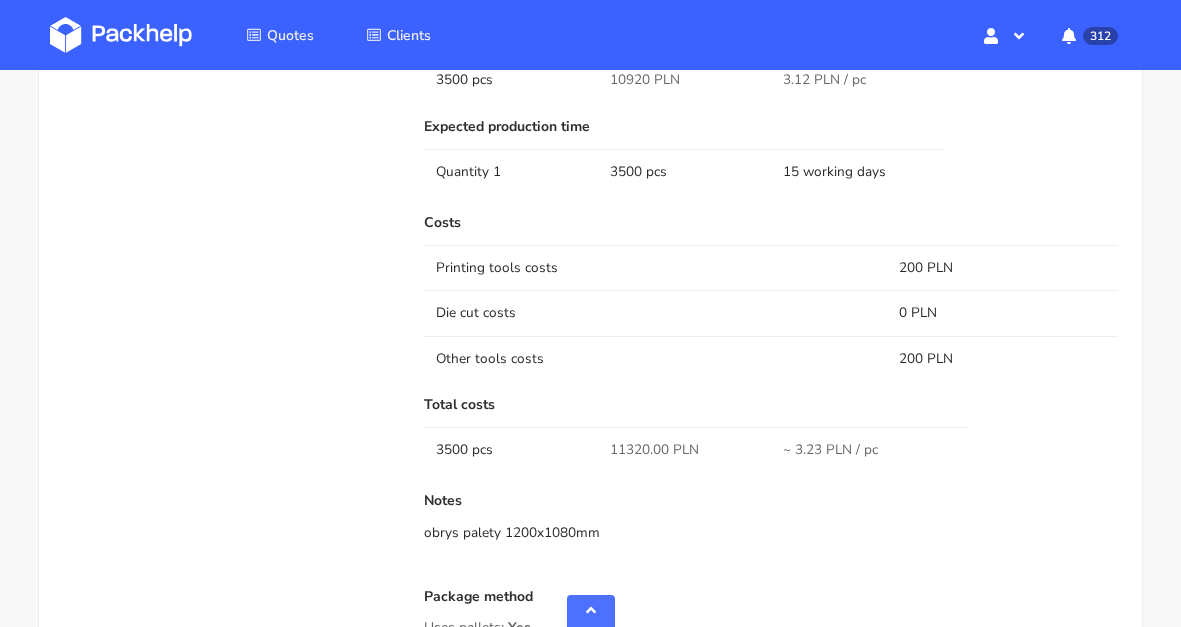 scroll, scrollTop: 0, scrollLeft: 0, axis: both 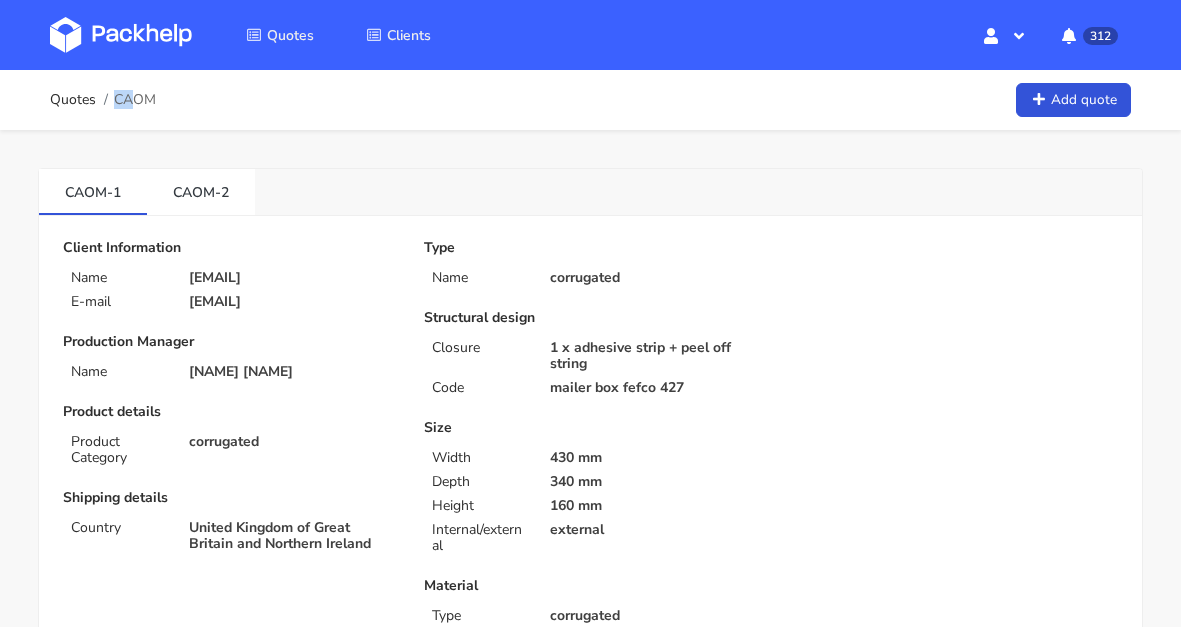drag, startPoint x: 165, startPoint y: 100, endPoint x: 134, endPoint y: 100, distance: 31 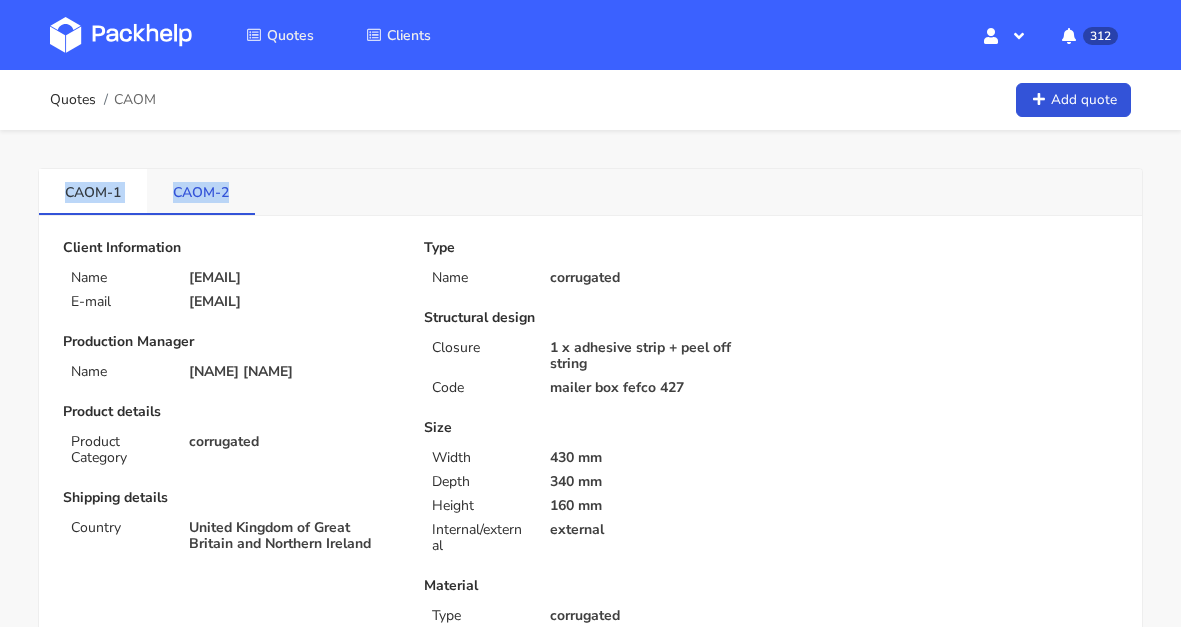 drag, startPoint x: 106, startPoint y: 187, endPoint x: 223, endPoint y: 191, distance: 117.06836 